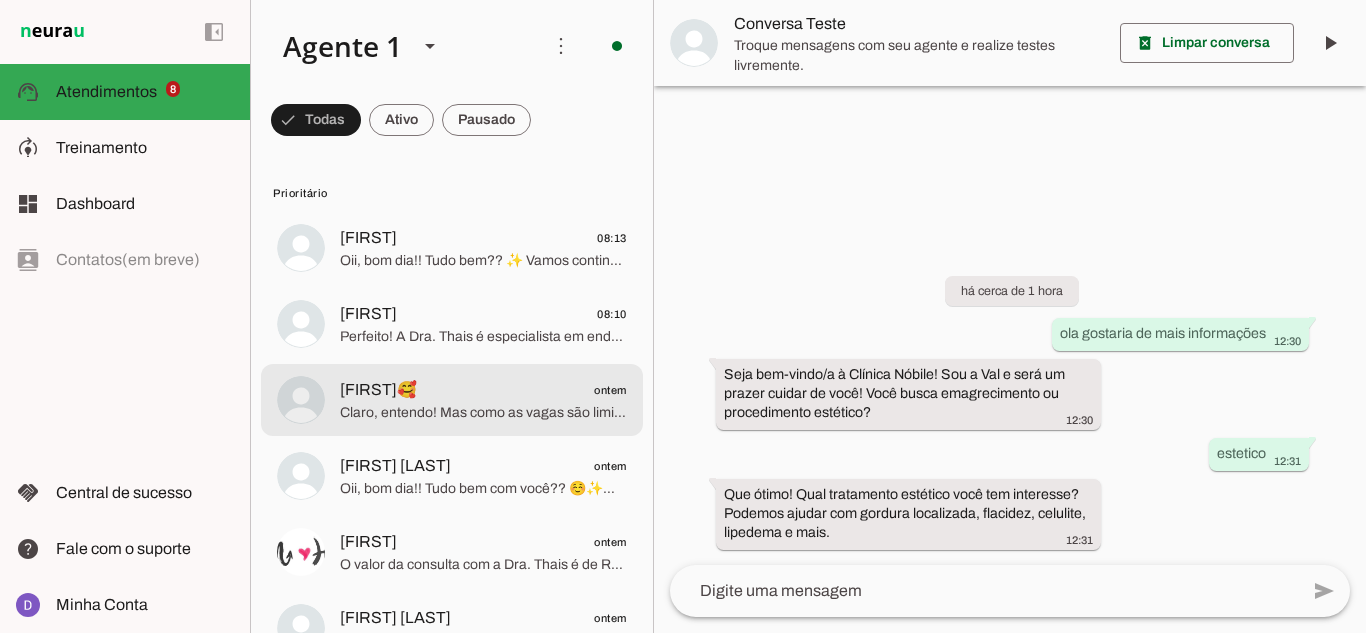 scroll, scrollTop: 0, scrollLeft: 0, axis: both 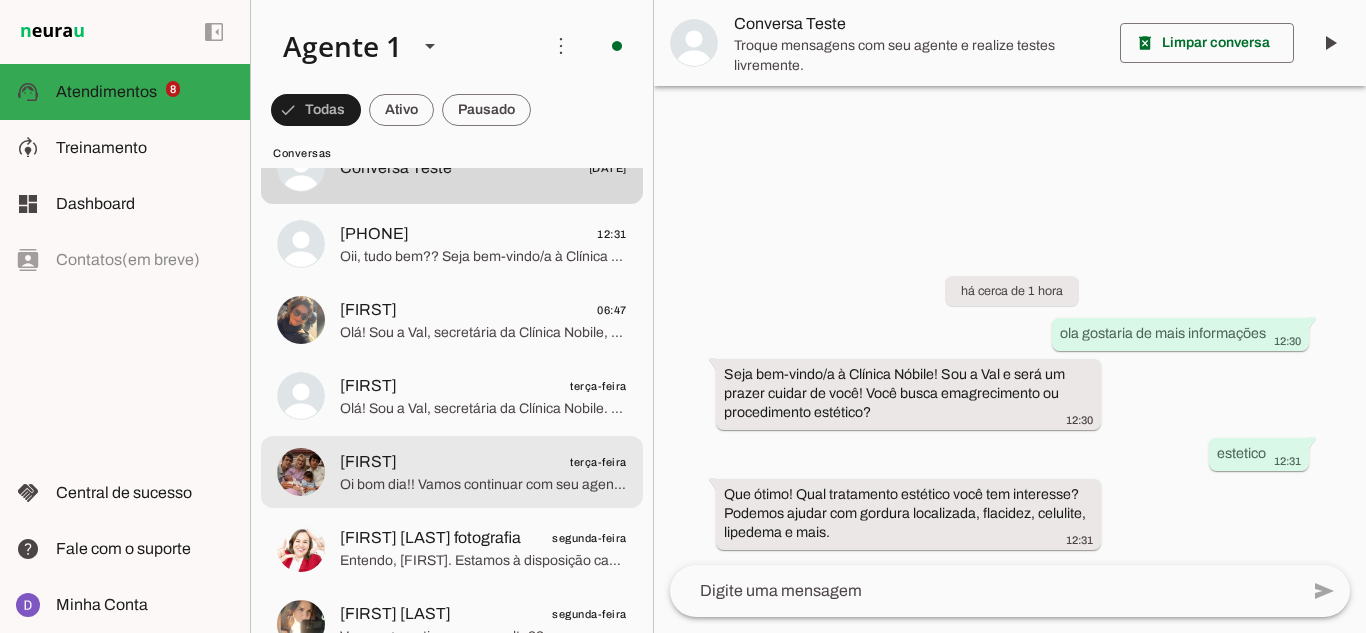 click on "[FIRST]
terça-feira" 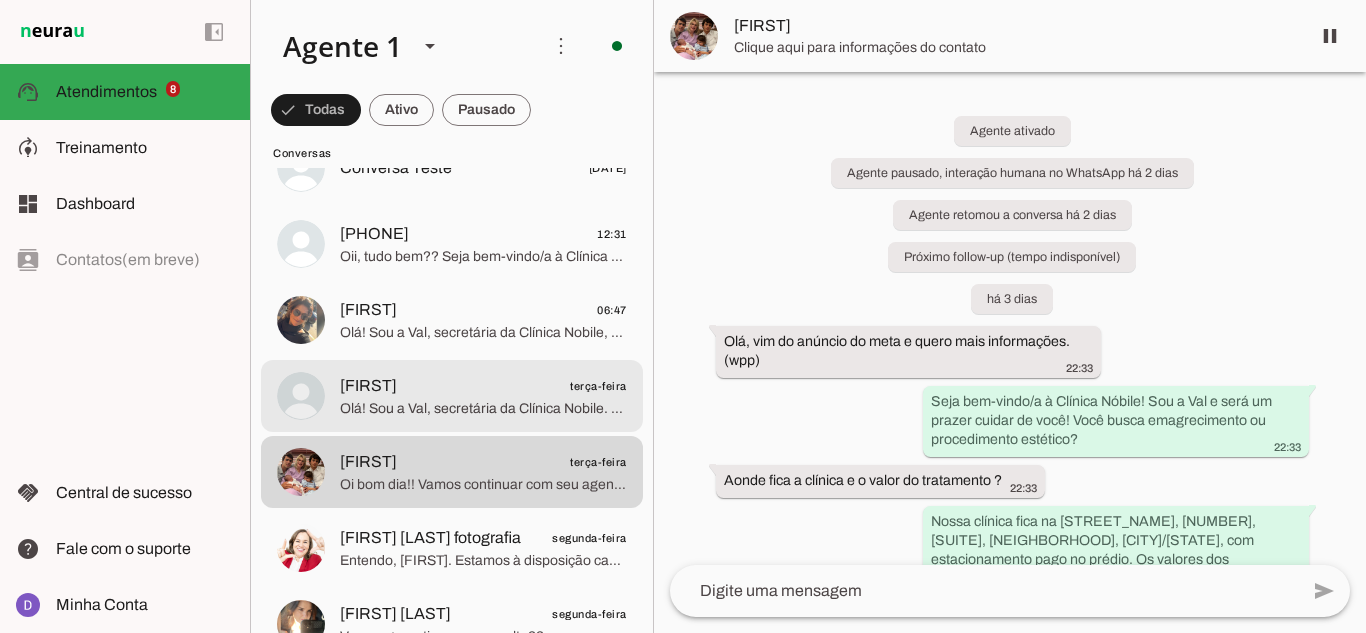 click on "Olá! Sou a Val, secretária da Clínica Nobile. Oferecemos tratamentos estéticos personalizados para gordura localizada, flacidez, celulite e lipedema com avaliação gratuita feita pela Dra. Thais, endocrinologista experiente. Seja bem-vindo/a à Clínica Nóbile! Sou a Val e será um prazer cuidar de você! Você busca emagrecimento ou procedimento estético?" 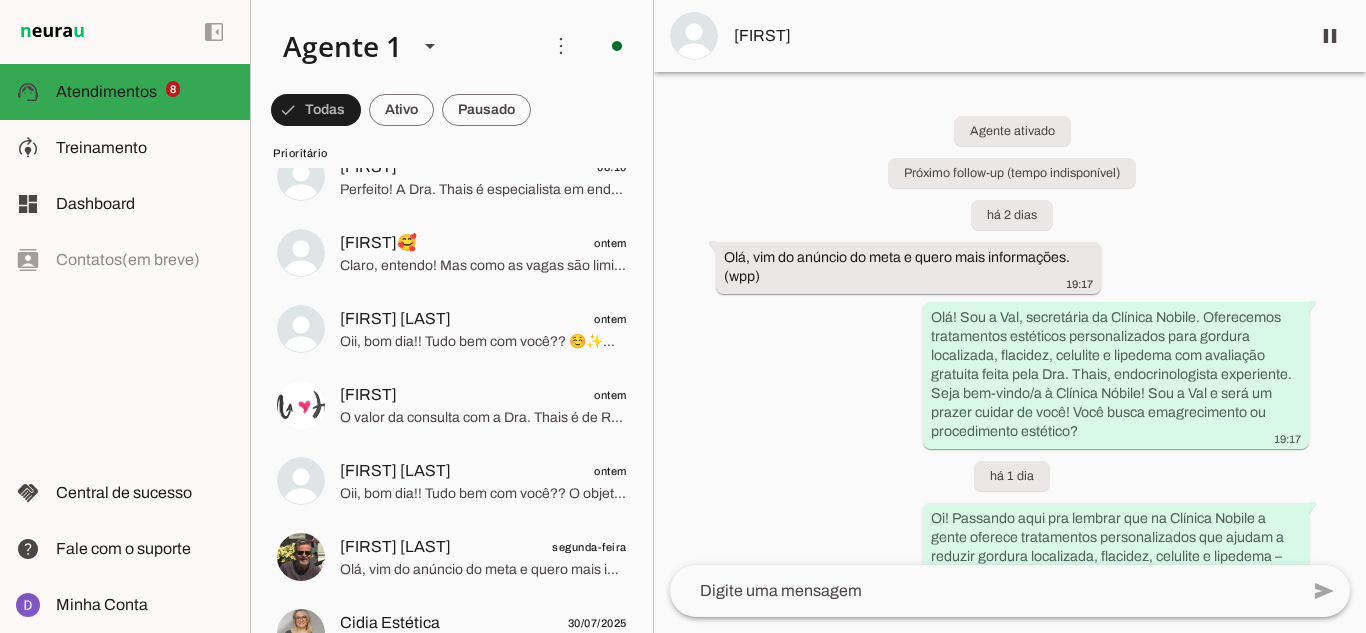 scroll, scrollTop: 0, scrollLeft: 0, axis: both 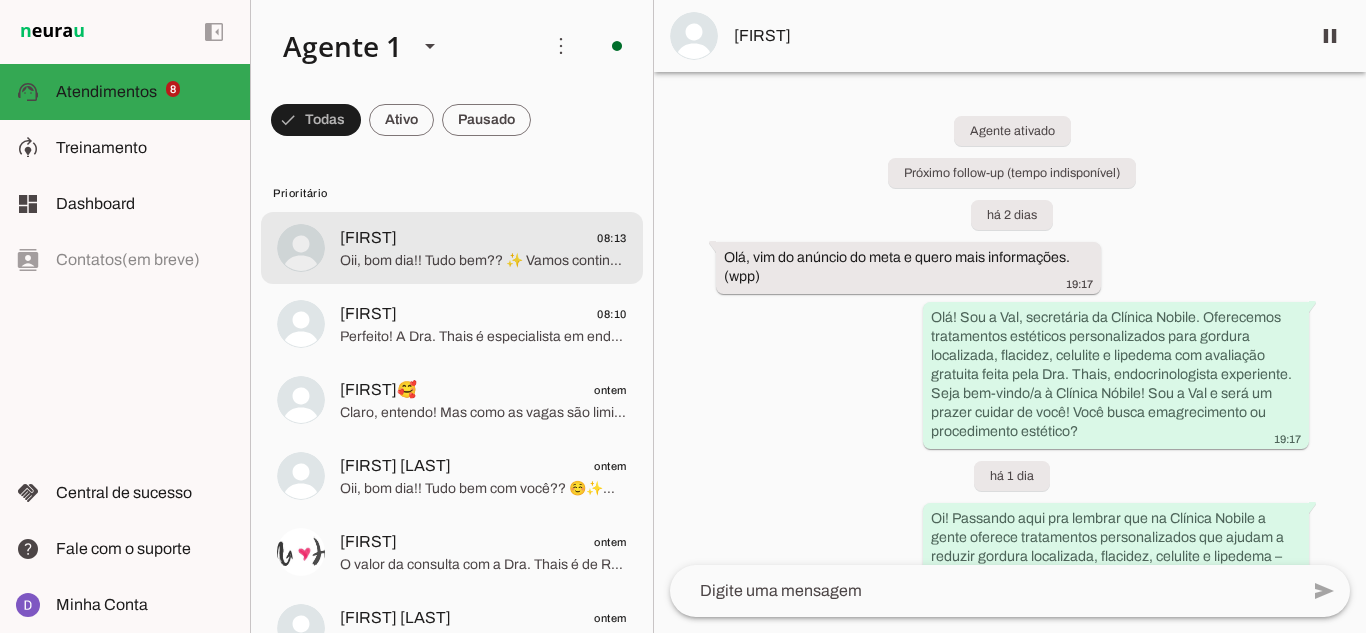 click on "Oii, bom dia!! Tudo bem?? ✨
Vamos continuar com seu agendamento? ☺️" 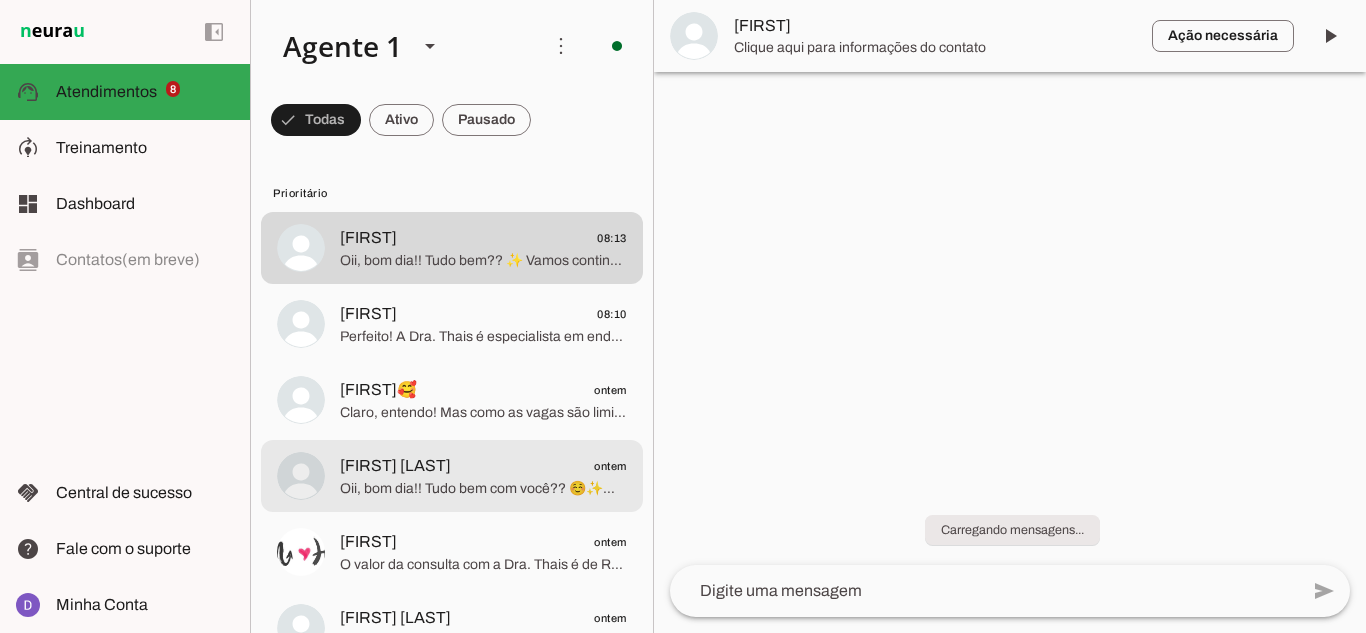 scroll, scrollTop: 716, scrollLeft: 0, axis: vertical 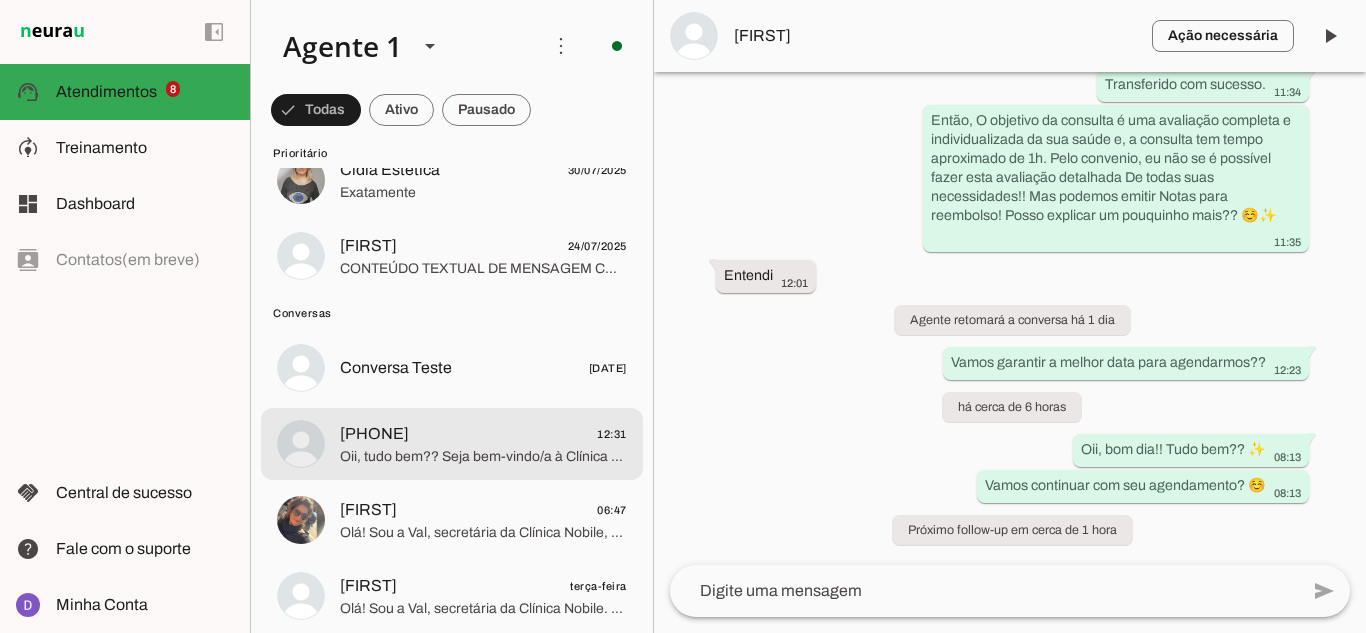 click on "[PHONE]" 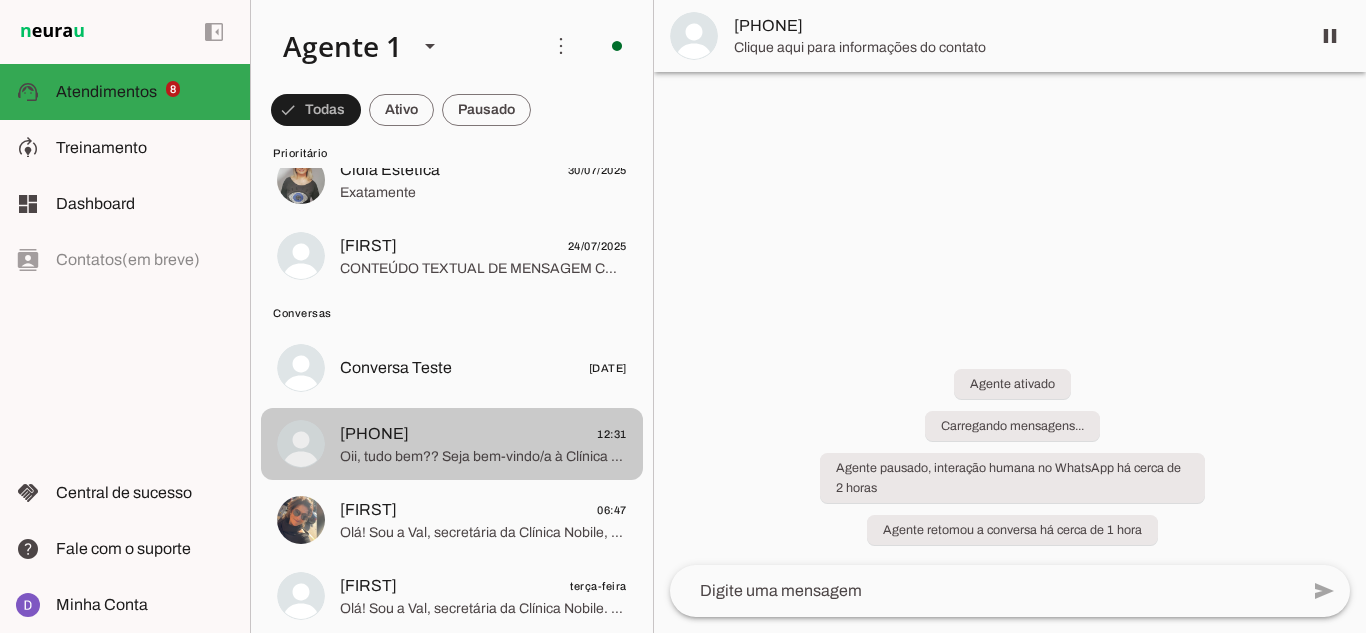 scroll, scrollTop: 0, scrollLeft: 0, axis: both 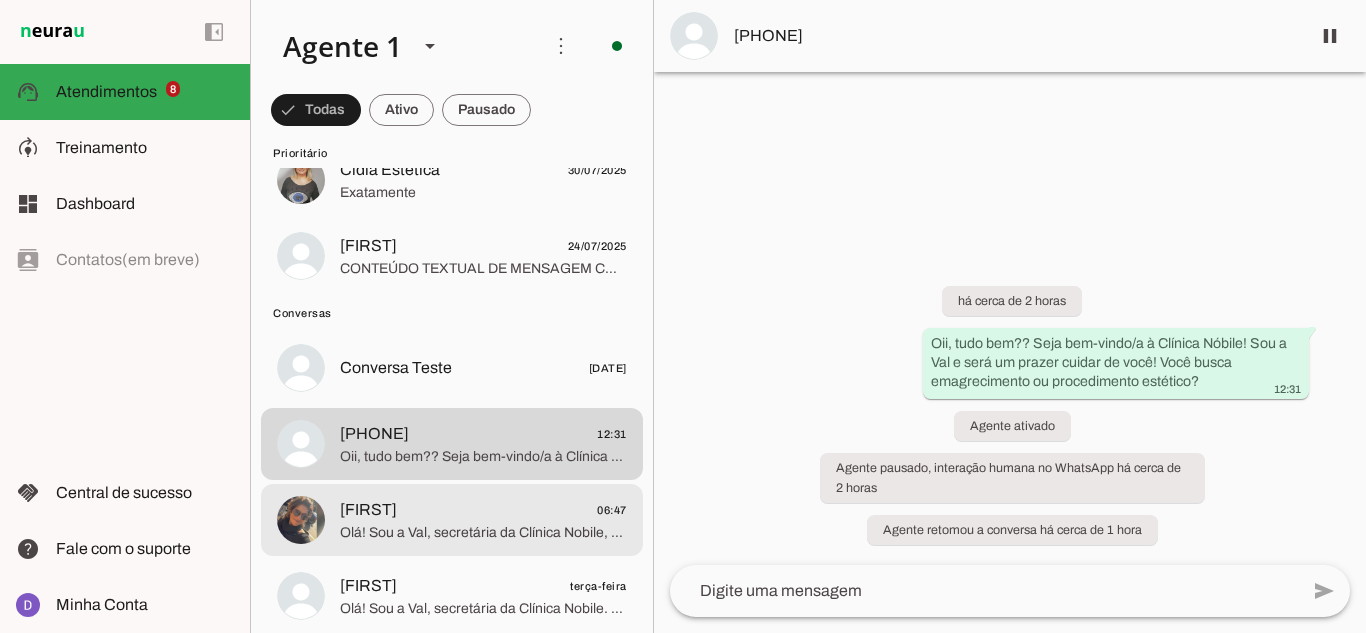 click on "Olá! Sou a Val, secretária da Clínica Nobile, onde a Dra. Thais oferece cuidados personalizados em procedimentos estéticos. Seja bem-vindo/a à Clínica Nóbile! Sou a Val e será um prazer cuidar de você! Você busca emagrecimento ou procedimento estético?" 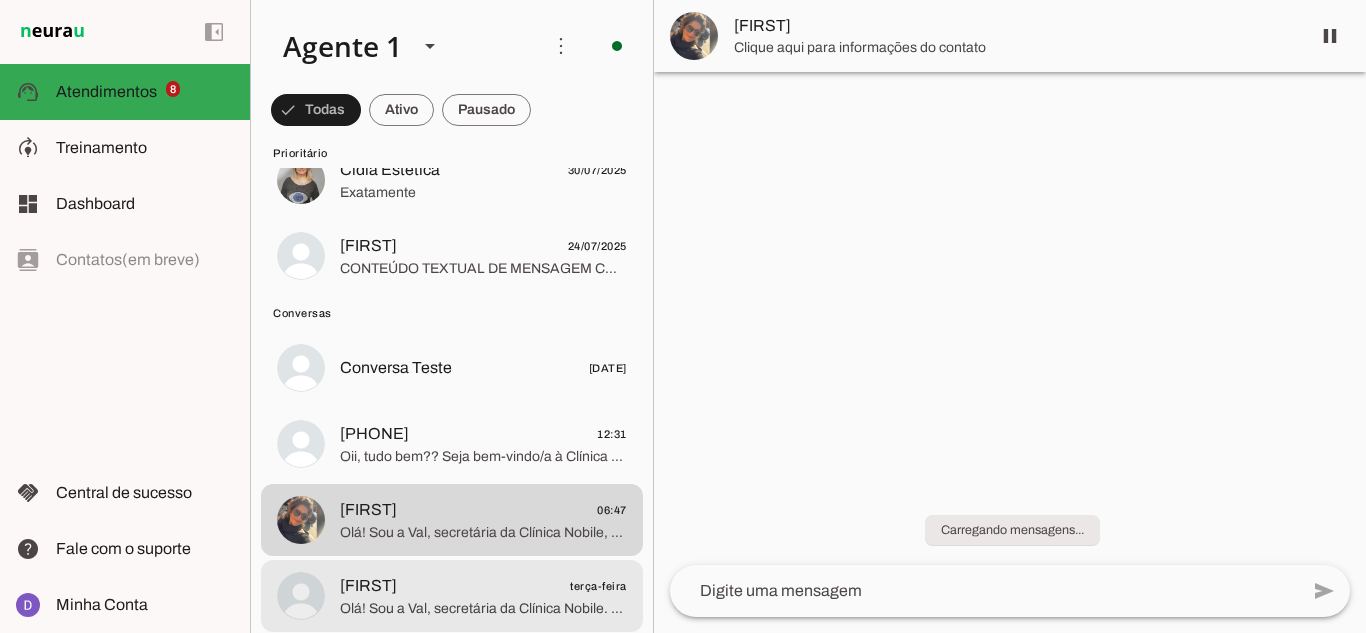 click on "[FIRST]" 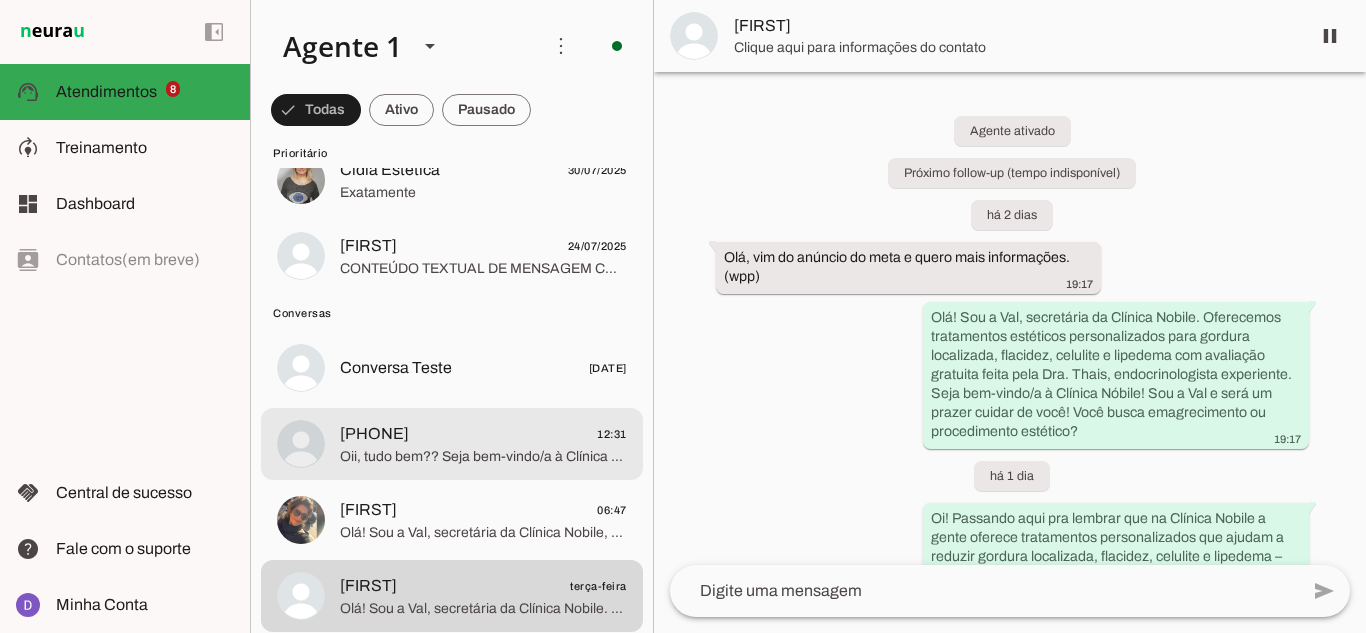 click on "[PHONE]" 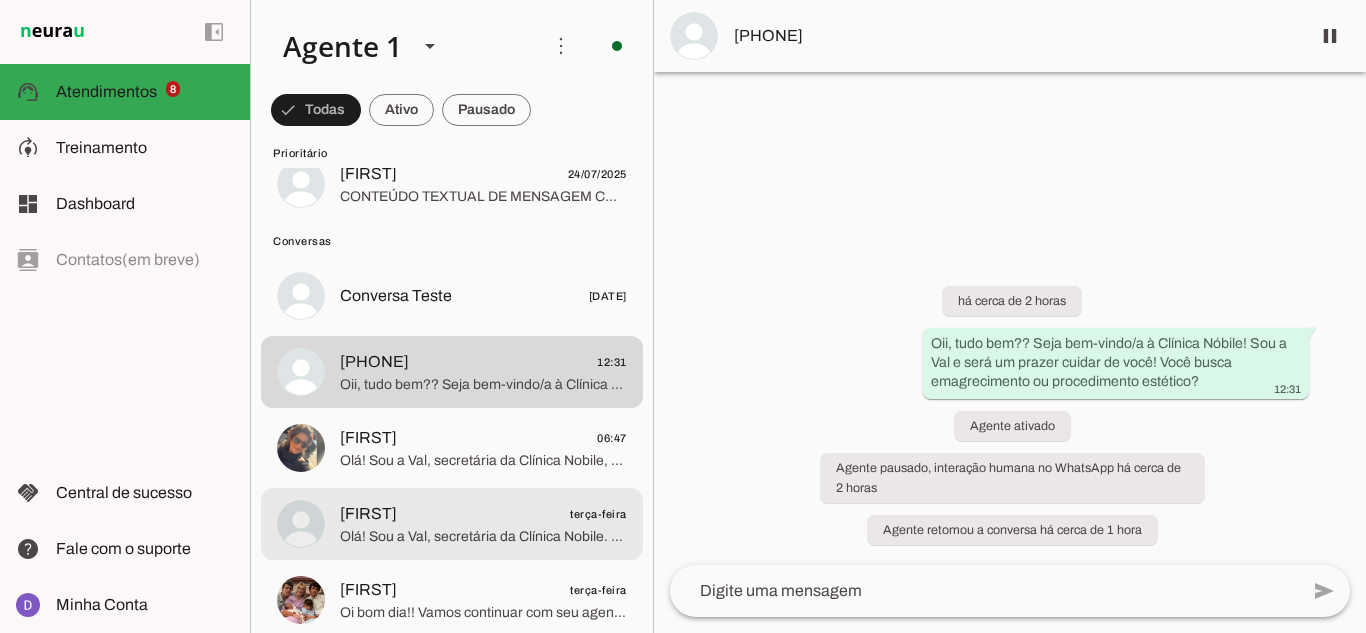 scroll, scrollTop: 800, scrollLeft: 0, axis: vertical 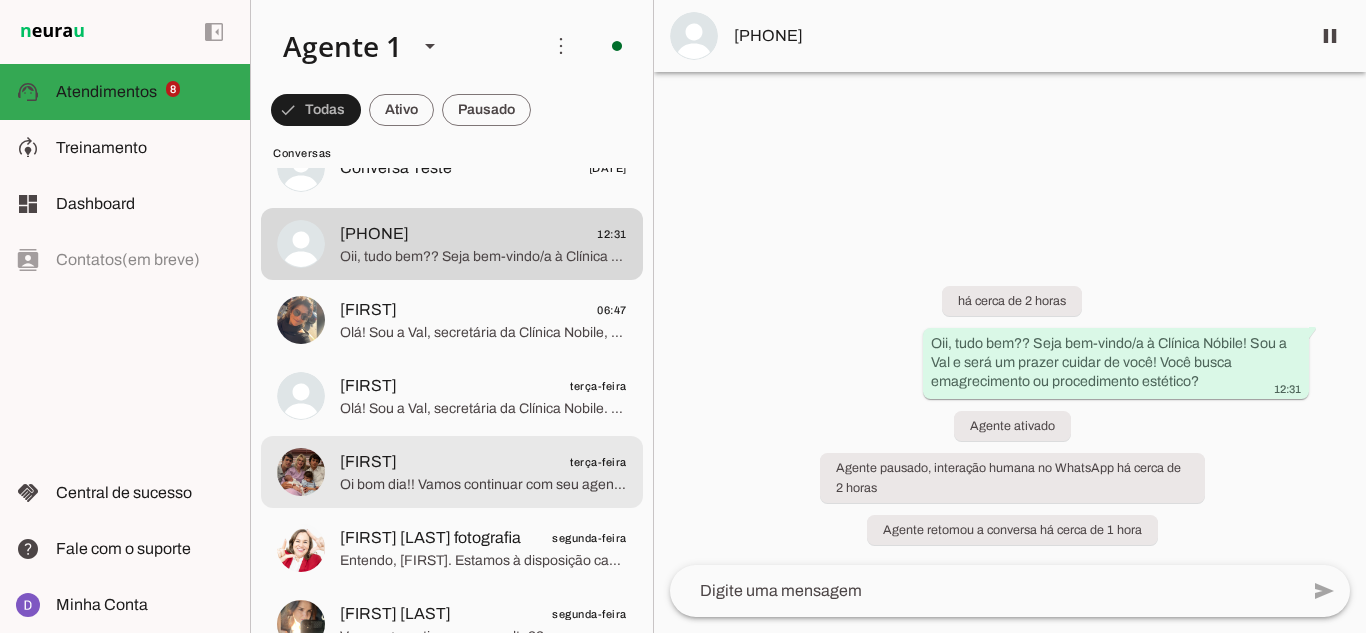click on "Oi bom dia!! Vamos continuar com seu agendamento?? Ficou mais alguma dúvida??" 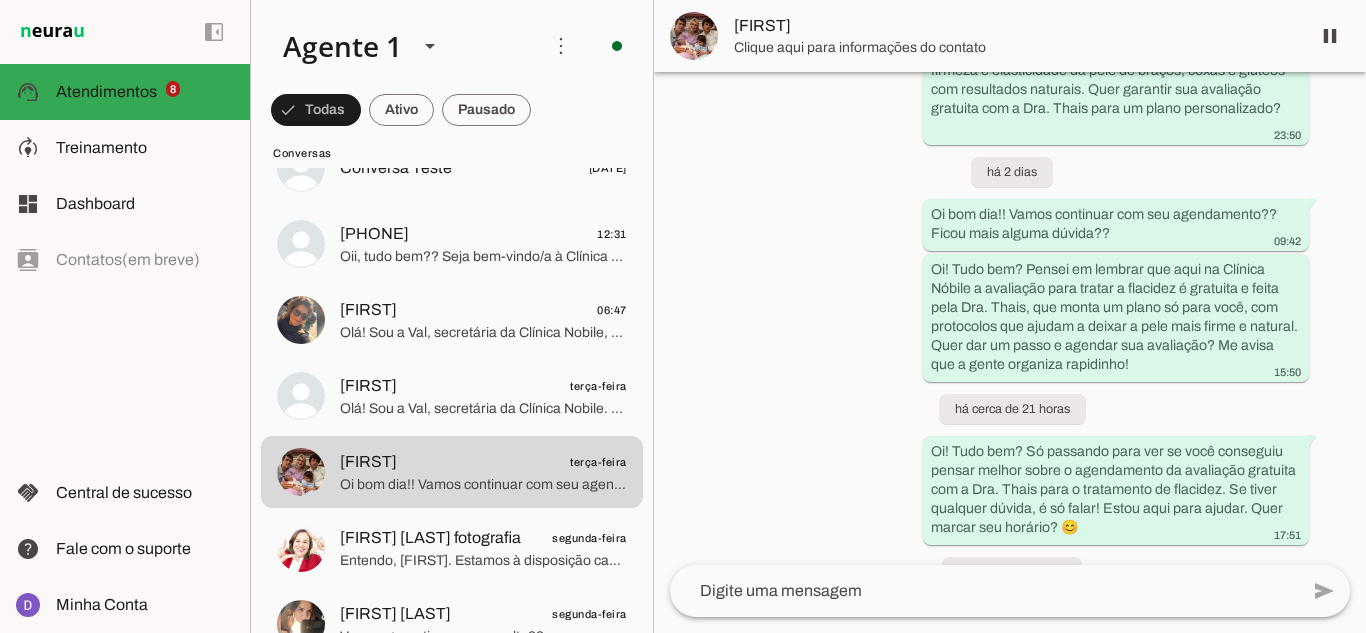 scroll, scrollTop: 963, scrollLeft: 0, axis: vertical 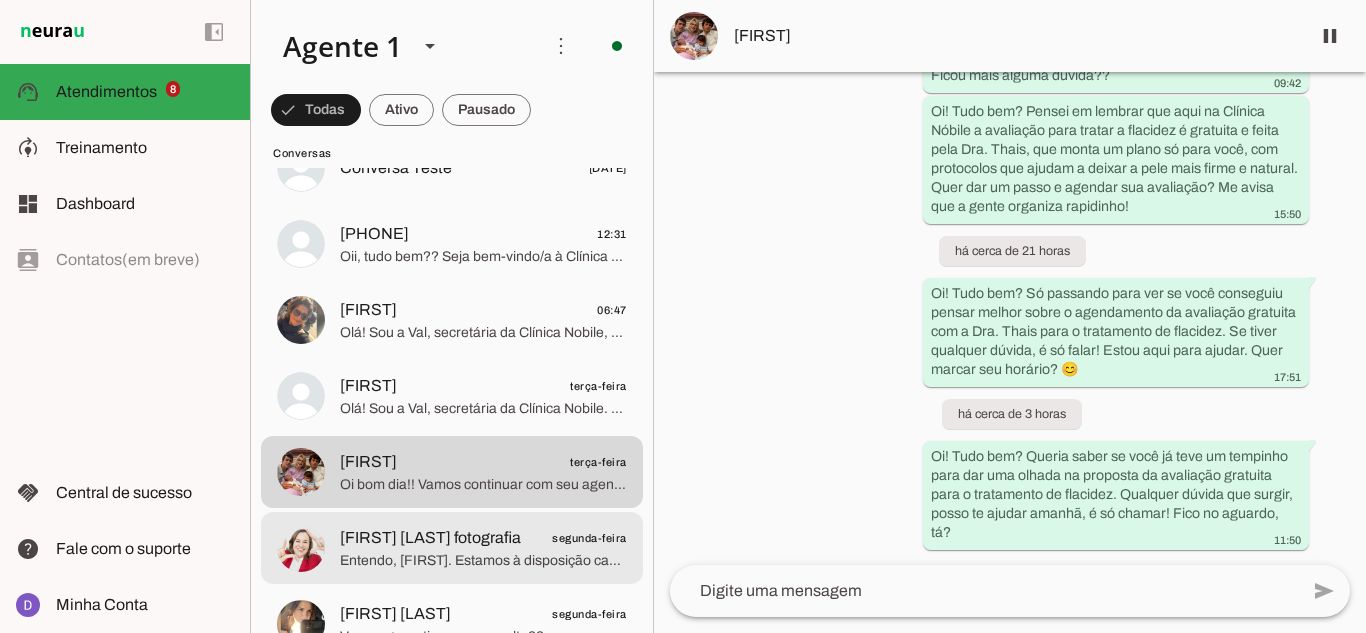 click on "[FIRST] [LAST] fotografia" 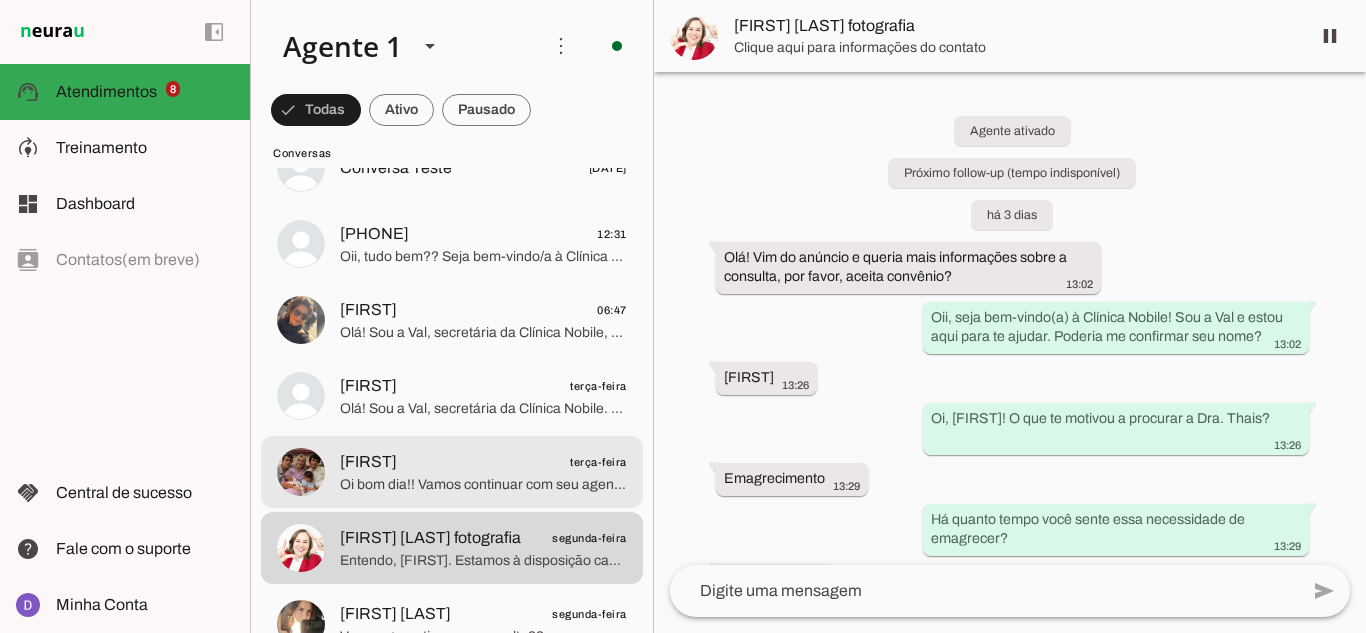 click on "Oi bom dia!! Vamos continuar com seu agendamento?? Ficou mais alguma dúvida??" 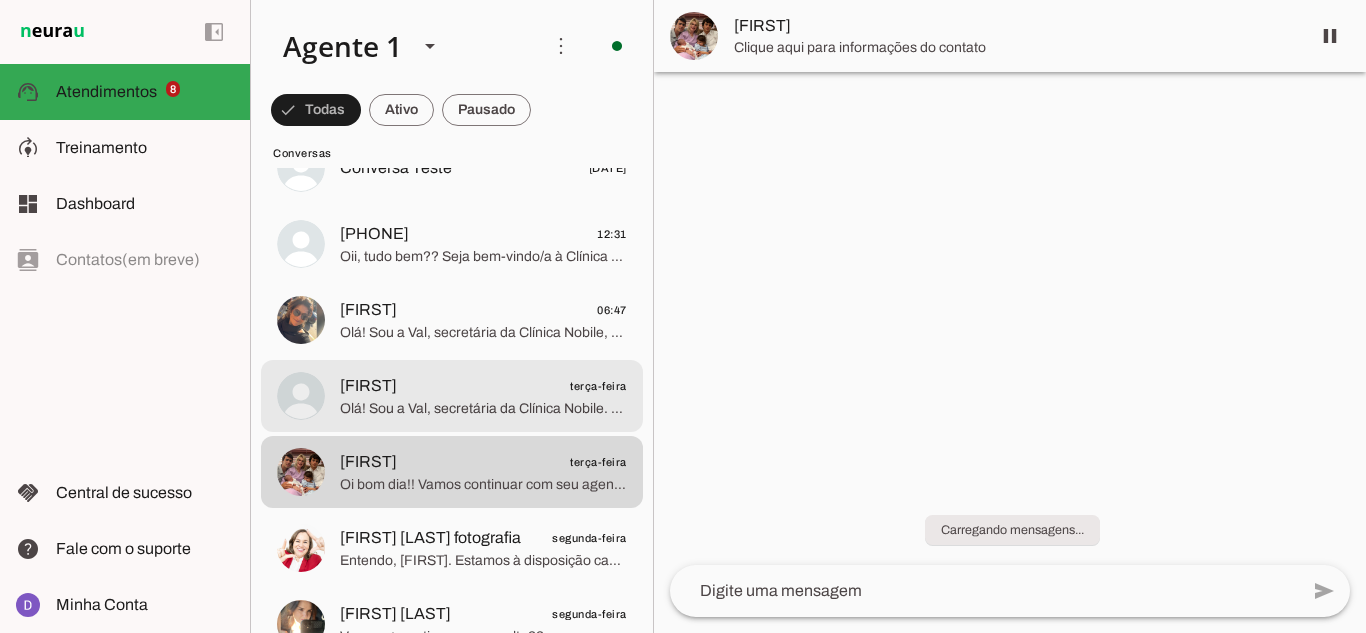 scroll, scrollTop: 963, scrollLeft: 0, axis: vertical 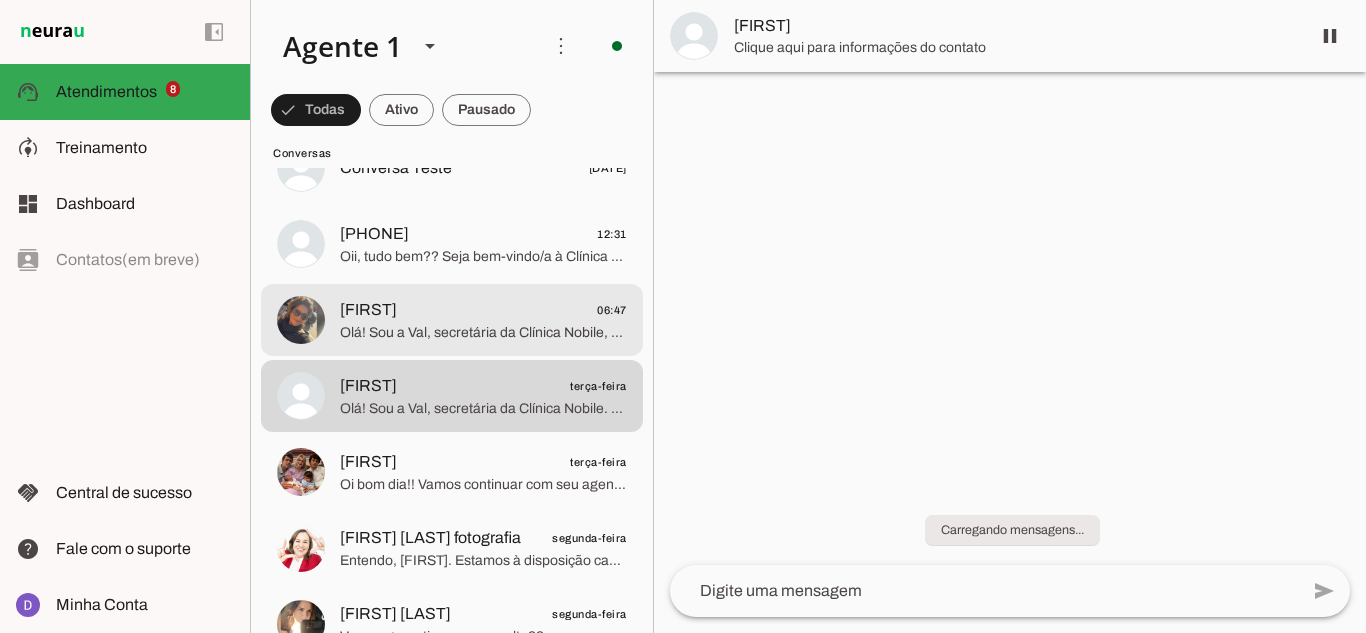 click on "Olá! Sou a Val, secretária da Clínica Nobile, onde a Dra. Thais oferece cuidados personalizados em procedimentos estéticos. Seja bem-vindo/a à Clínica Nóbile! Sou a Val e será um prazer cuidar de você! Você busca emagrecimento ou procedimento estético?" 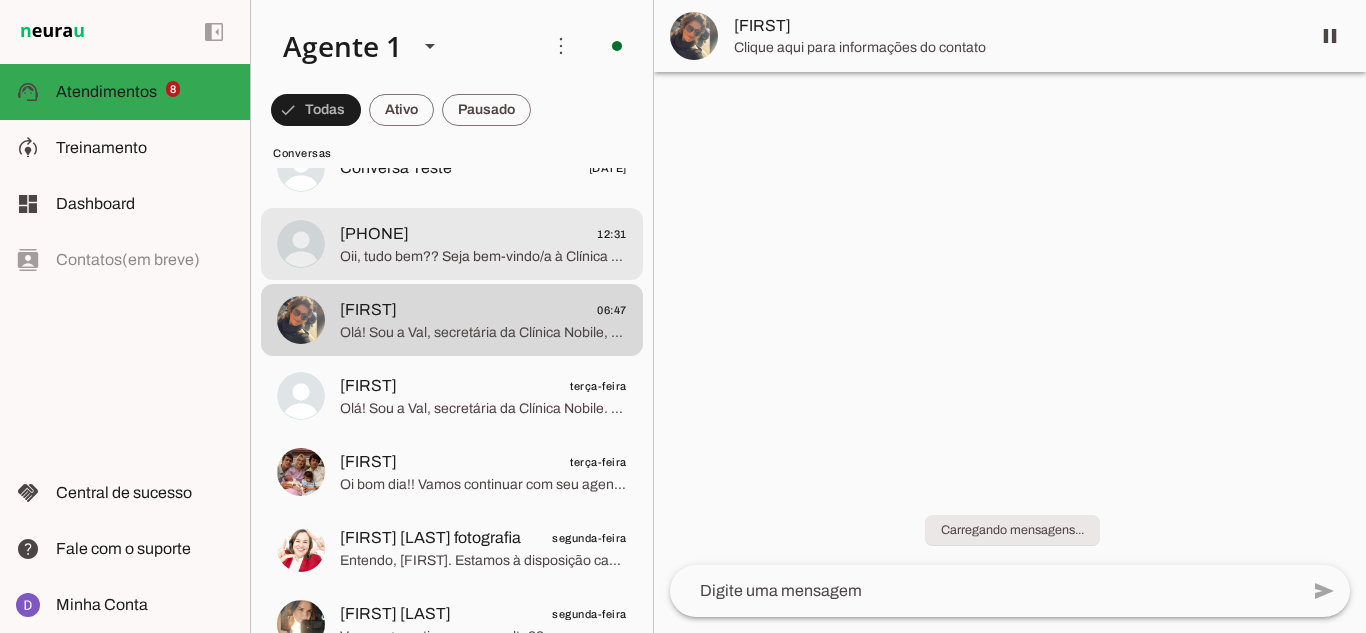click on "Oii, tudo bem?? Seja bem-vindo/a à Clínica Nóbile! Sou a Val e será um prazer cuidar de você! Você busca emagrecimento ou procedimento estético?" 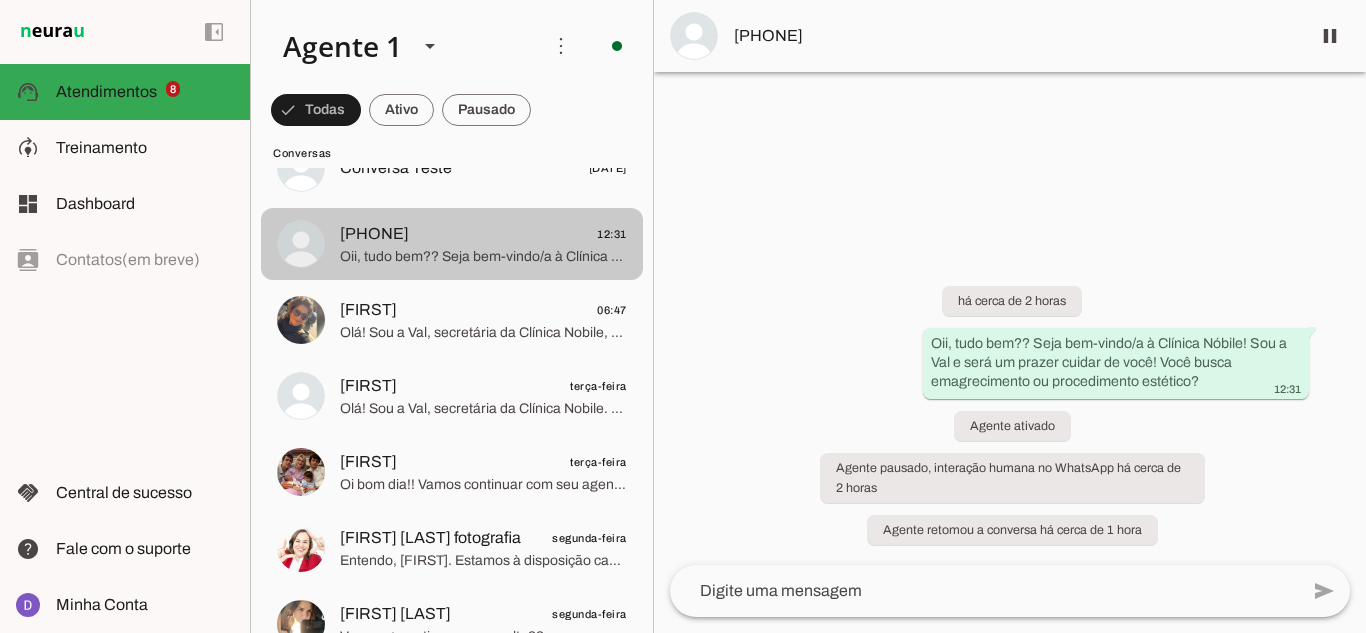 click on "Oii, tudo bem?? Seja bem-vindo/a à Clínica Nóbile! Sou a Val e será um prazer cuidar de você! Você busca emagrecimento ou procedimento estético?" 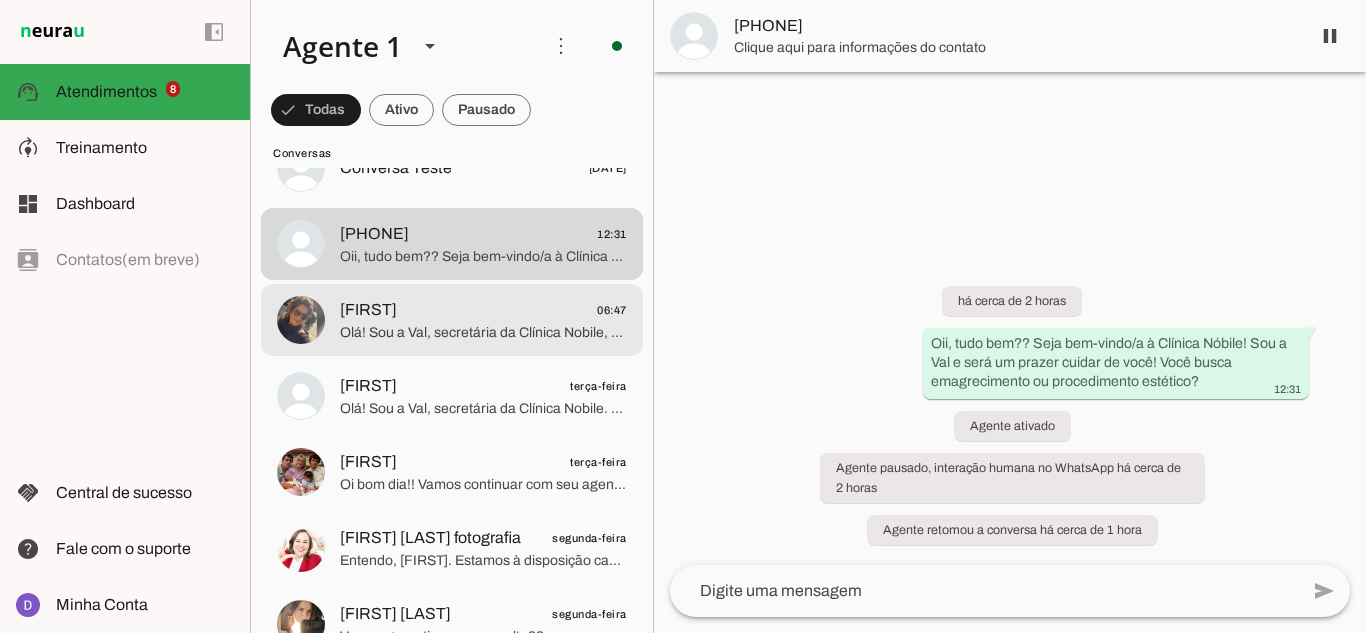 click on "Olá! Sou a Val, secretária da Clínica Nobile, onde a Dra. Thais oferece cuidados personalizados em procedimentos estéticos. Seja bem-vindo/a à Clínica Nóbile! Sou a Val e será um prazer cuidar de você! Você busca emagrecimento ou procedimento estético?" 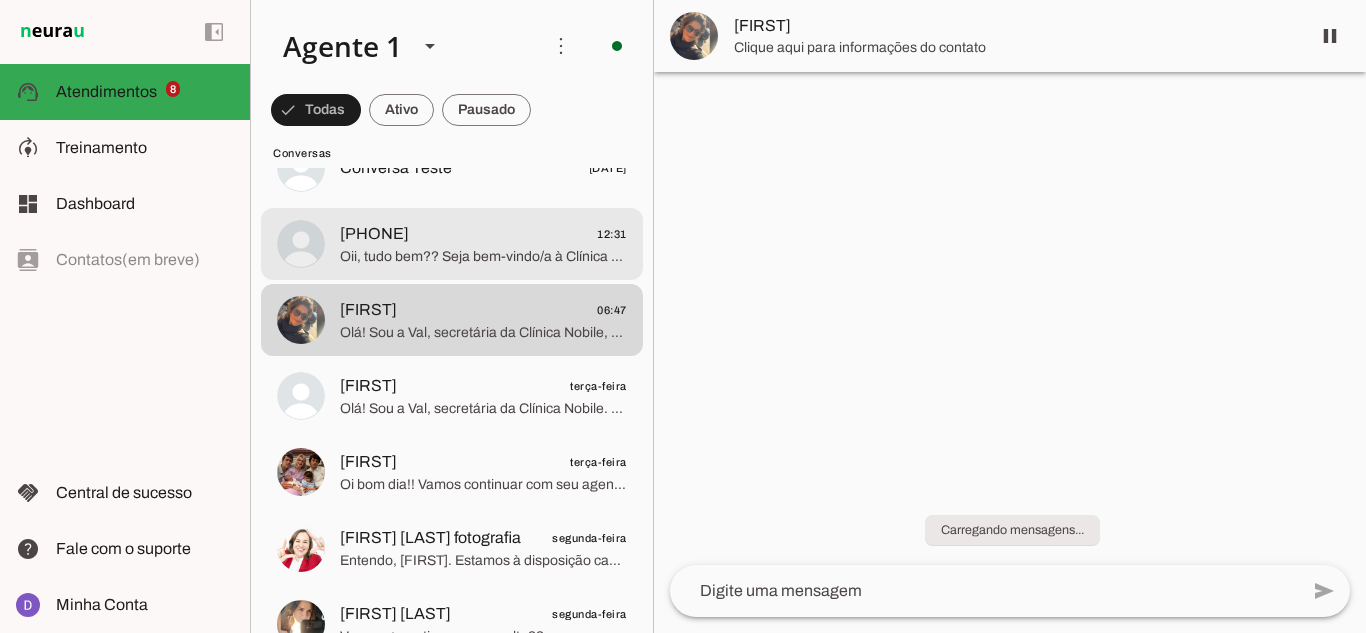 click at bounding box center (483, -552) 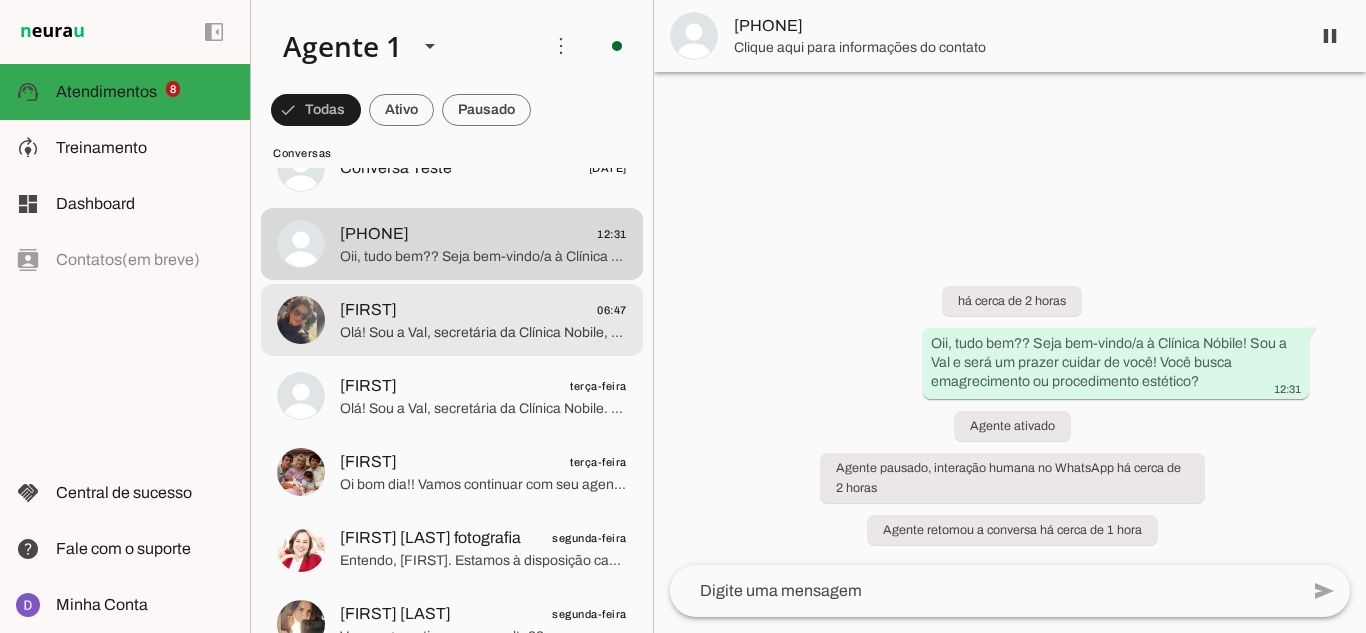 click on "Olá! Sou a Val, secretária da Clínica Nobile, onde a Dra. Thais oferece cuidados personalizados em procedimentos estéticos. Seja bem-vindo/a à Clínica Nóbile! Sou a Val e será um prazer cuidar de você! Você busca emagrecimento ou procedimento estético?" 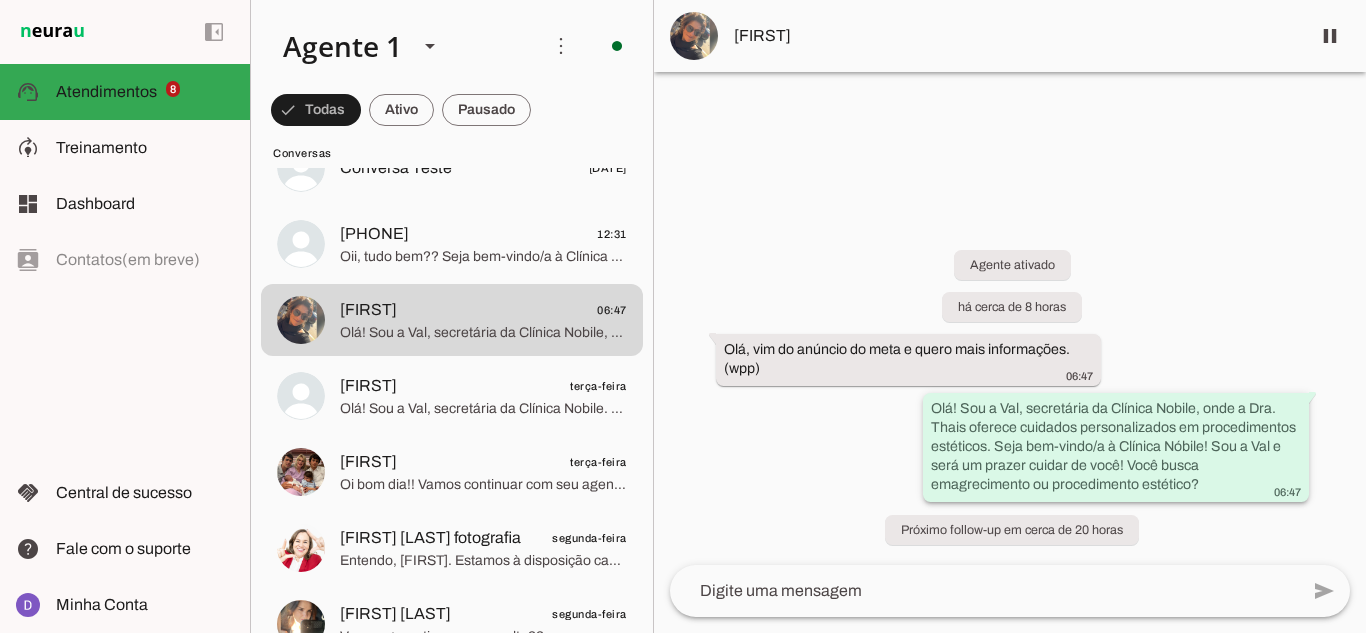 drag, startPoint x: 1010, startPoint y: 446, endPoint x: 1152, endPoint y: 481, distance: 146.24979 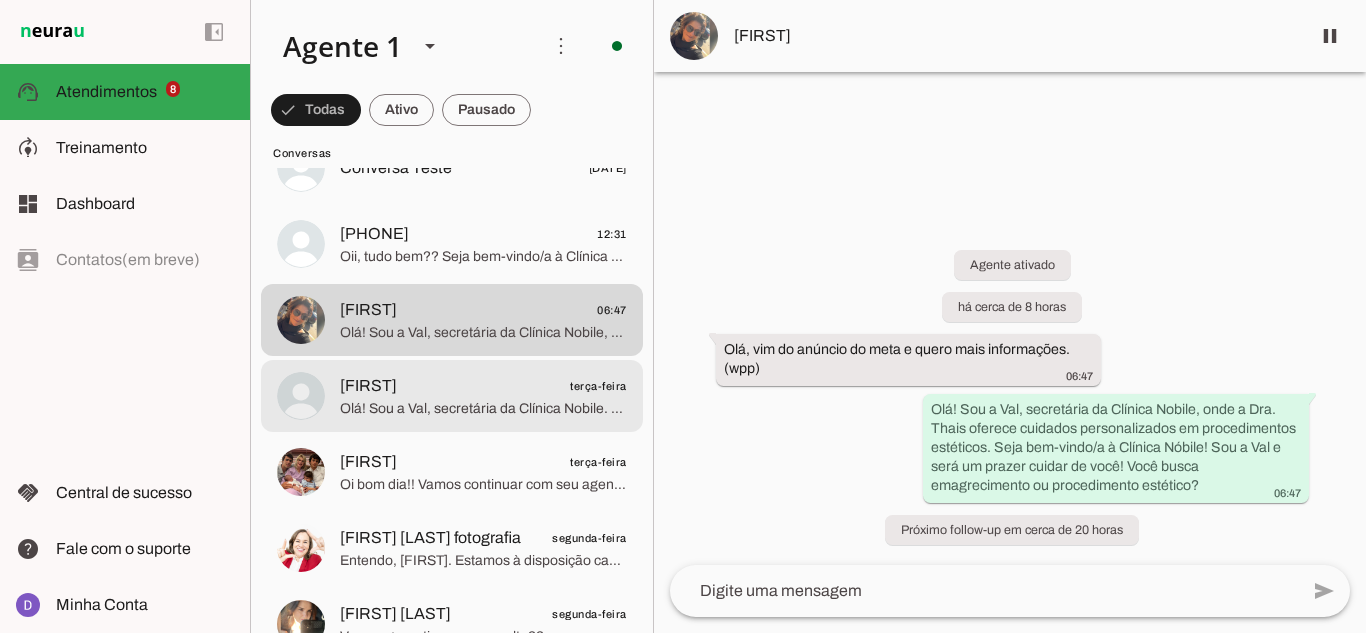 click on "[FIRST]
terça-feira
Olá! Sou a Val, secretária da Clínica Nobile. Oferecemos tratamentos estéticos personalizados para gordura localizada, flacidez, celulite e lipedema com avaliação gratuita feita pela Dra. Thais, endocrinologista experiente. Seja bem-vindo/a à Clínica Nóbile! Sou a Val e será um prazer cuidar de você! Você busca emagrecimento ou procedimento estético?" at bounding box center [452, -552] 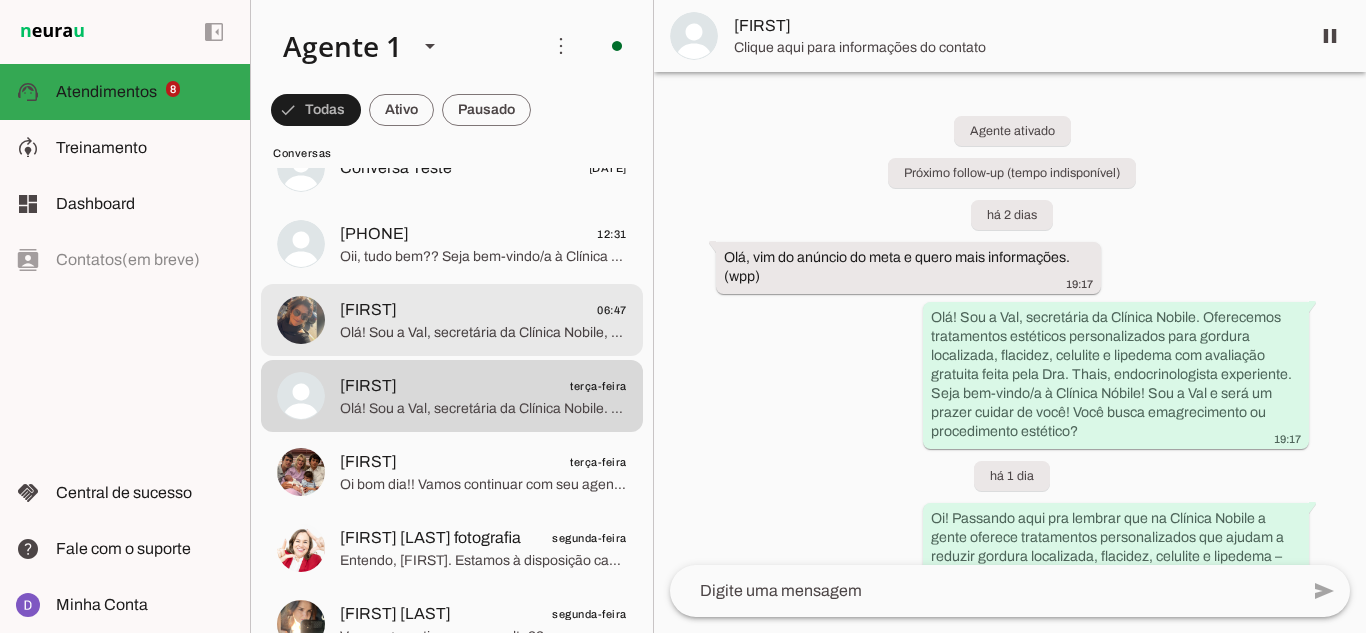 scroll, scrollTop: 301, scrollLeft: 0, axis: vertical 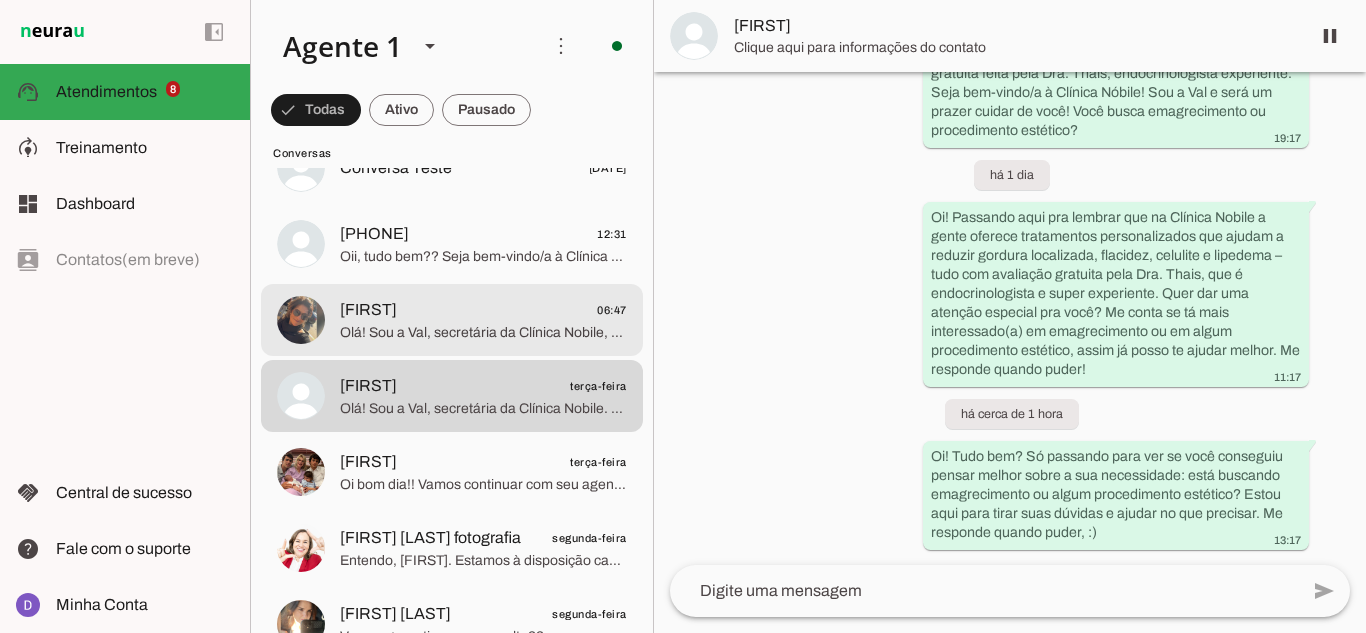click on "Olá! Sou a Val, secretária da Clínica Nobile, onde a Dra. Thais oferece cuidados personalizados em procedimentos estéticos. Seja bem-vindo/a à Clínica Nóbile! Sou a Val e será um prazer cuidar de você! Você busca emagrecimento ou procedimento estético?" 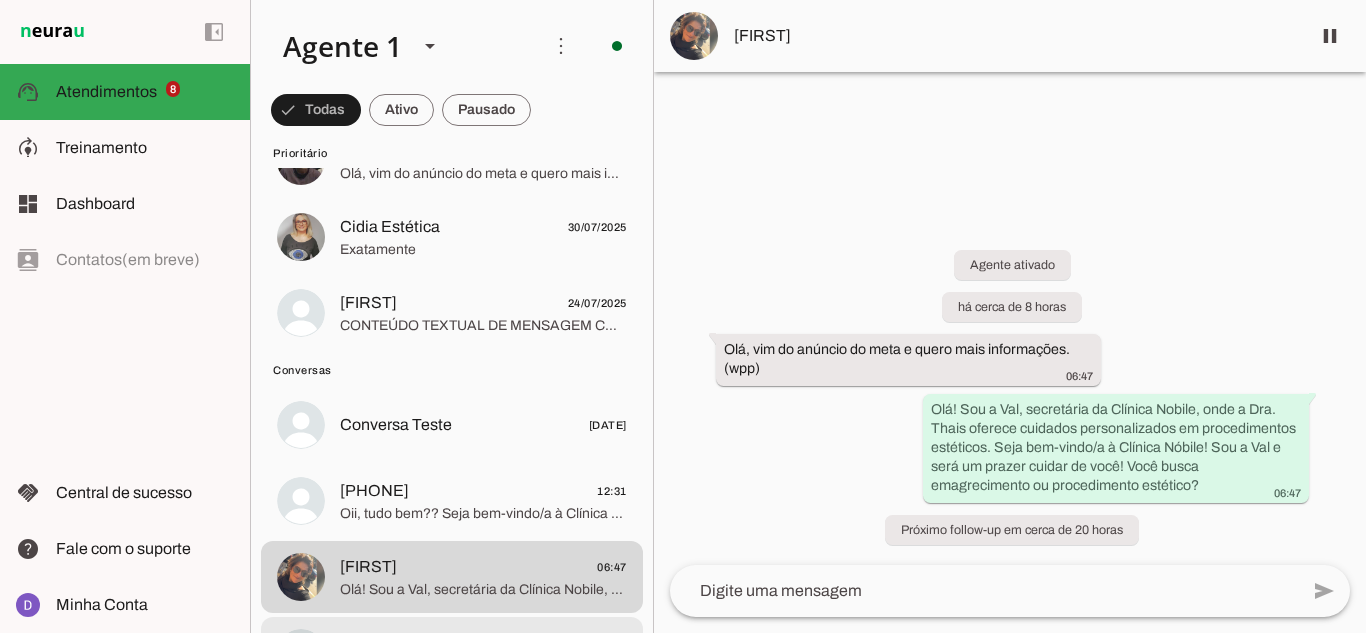 scroll, scrollTop: 500, scrollLeft: 0, axis: vertical 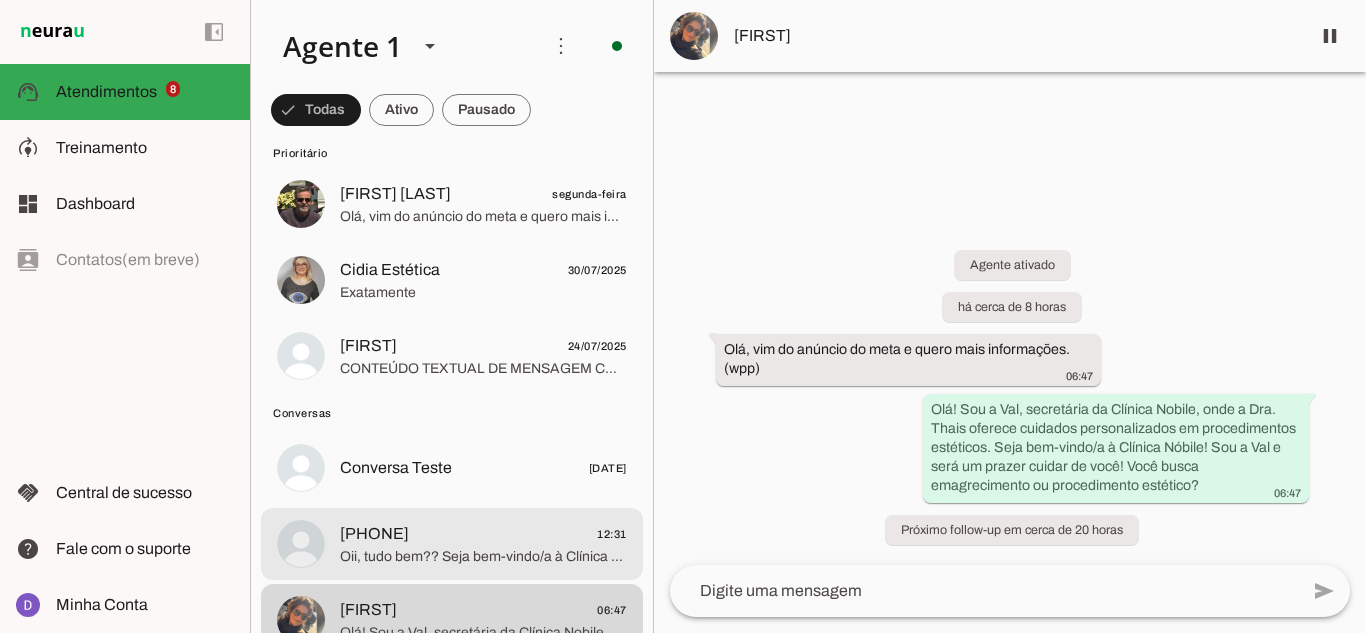 click on "[PHONE]" 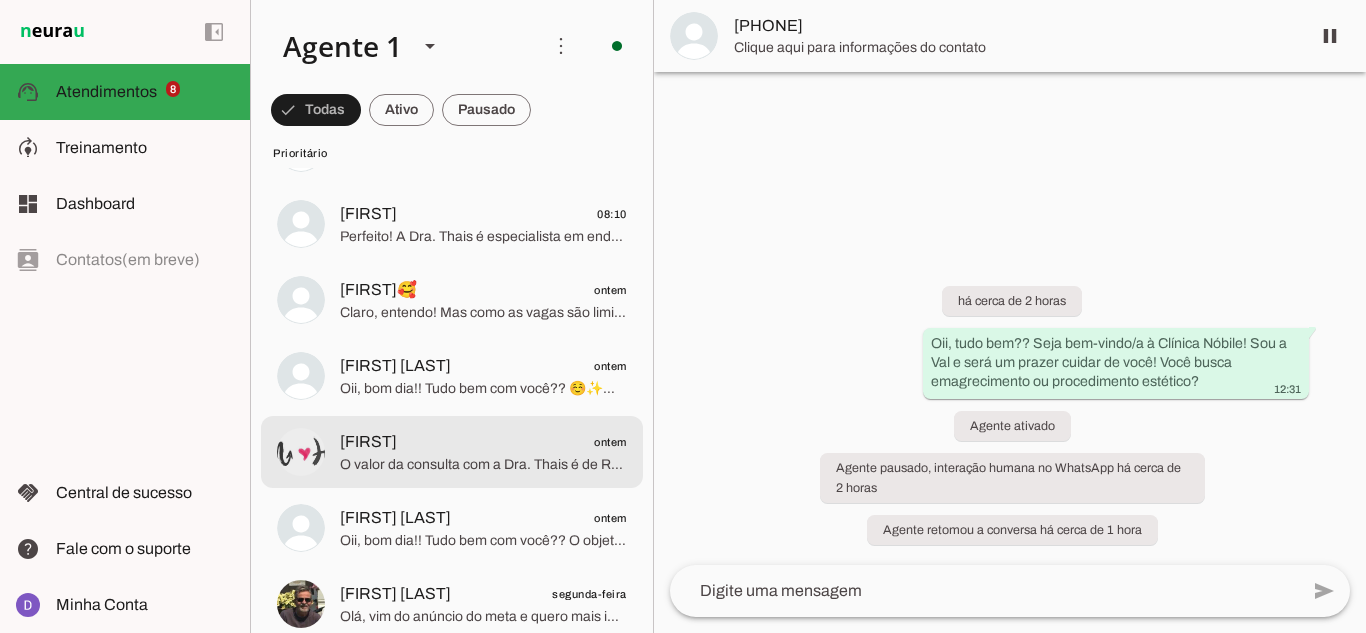 scroll, scrollTop: 0, scrollLeft: 0, axis: both 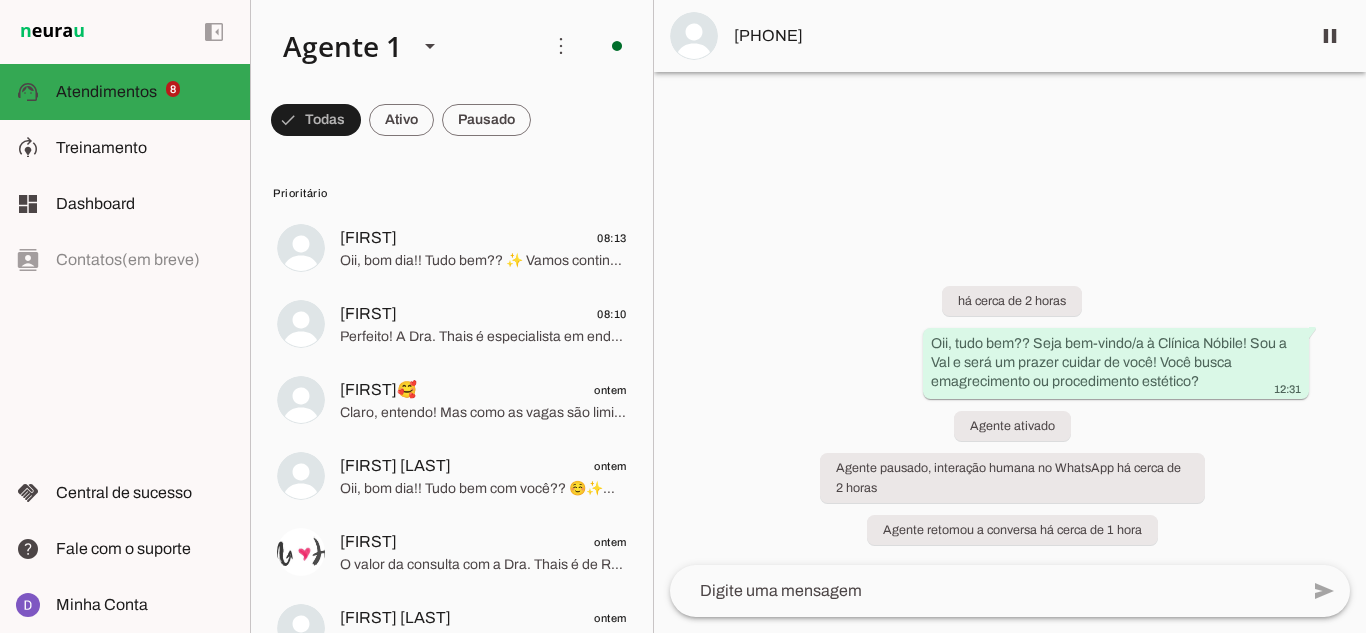 click on "há cerca de 2 horas
Oii, tudo bem?? Seja bem-vindo/a à Clínica Nóbile! Sou a Val e será um prazer cuidar de você! Você busca emagrecimento ou procedimento estético? 12:31
Agente ativado
Agente pausado, interação humana no WhatsApp há cerca de 2 horas
Agente retomou a conversa há cerca de 1 hora" at bounding box center [1010, 403] 